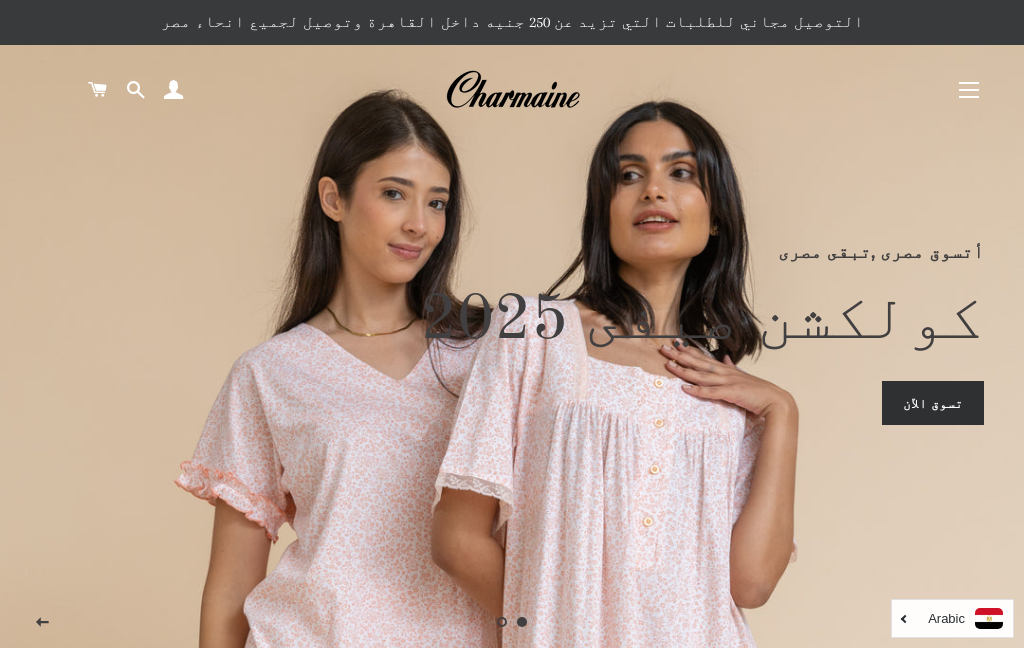 scroll, scrollTop: 0, scrollLeft: 0, axis: both 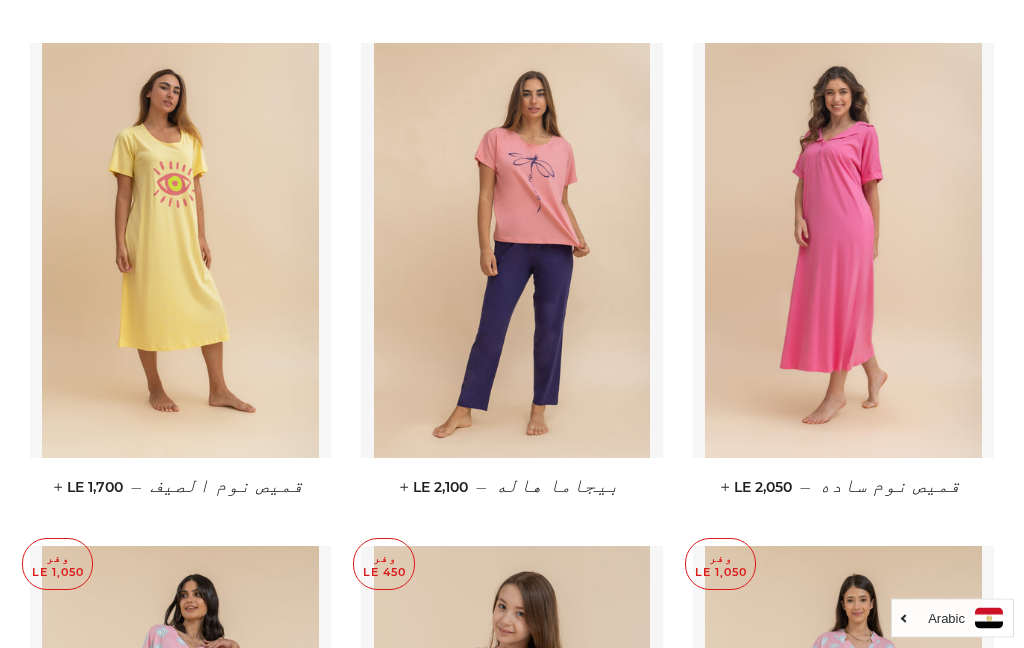 click at bounding box center (180, 251) 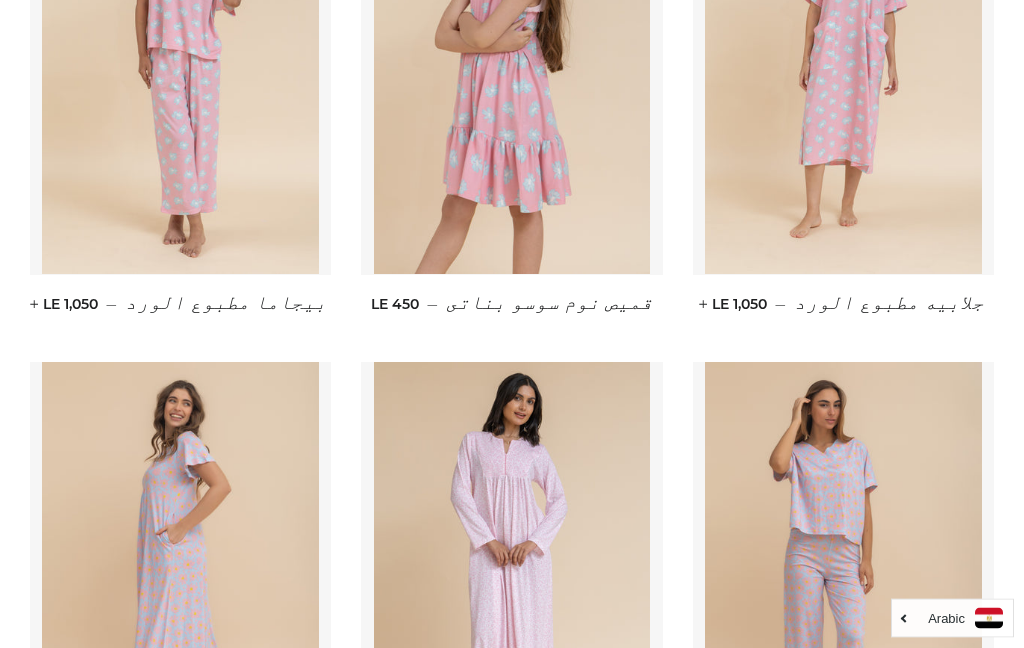 scroll, scrollTop: 3036, scrollLeft: 0, axis: vertical 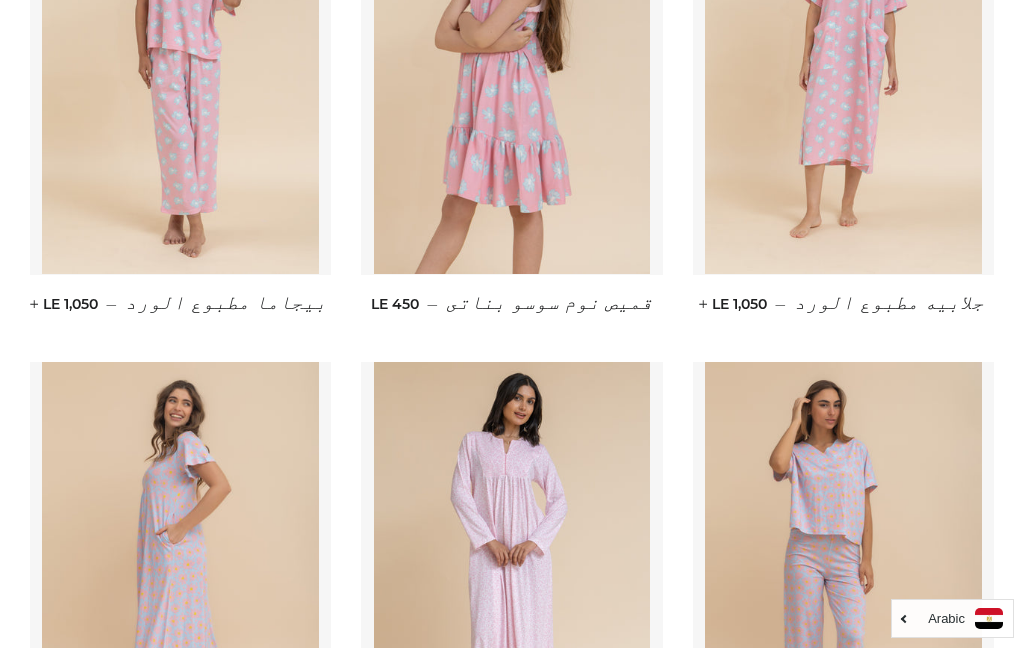 click at bounding box center [843, 67] 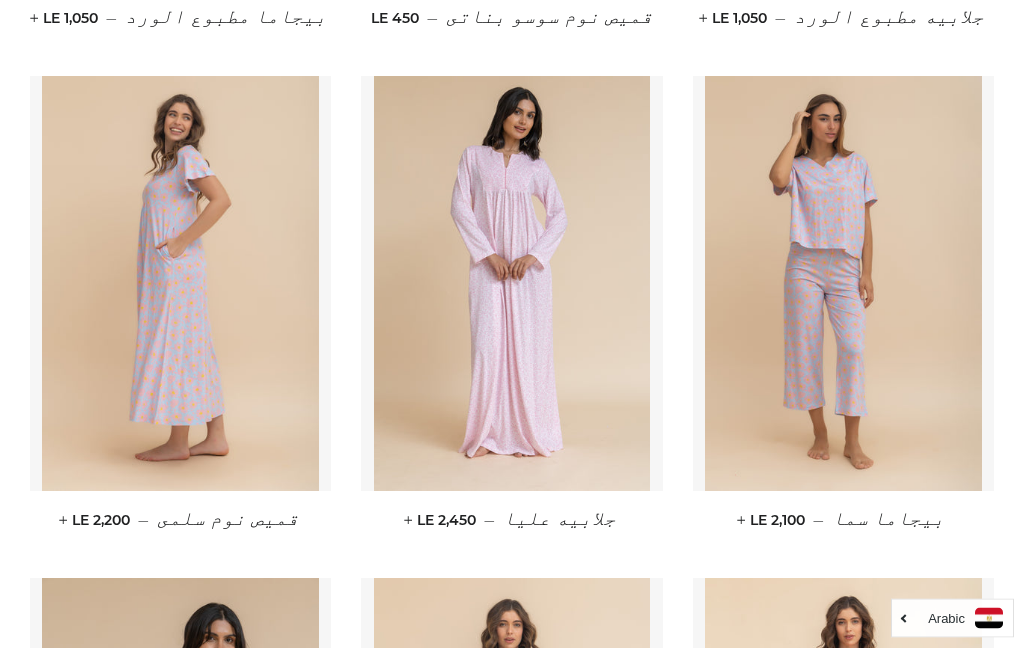 scroll, scrollTop: 3322, scrollLeft: 0, axis: vertical 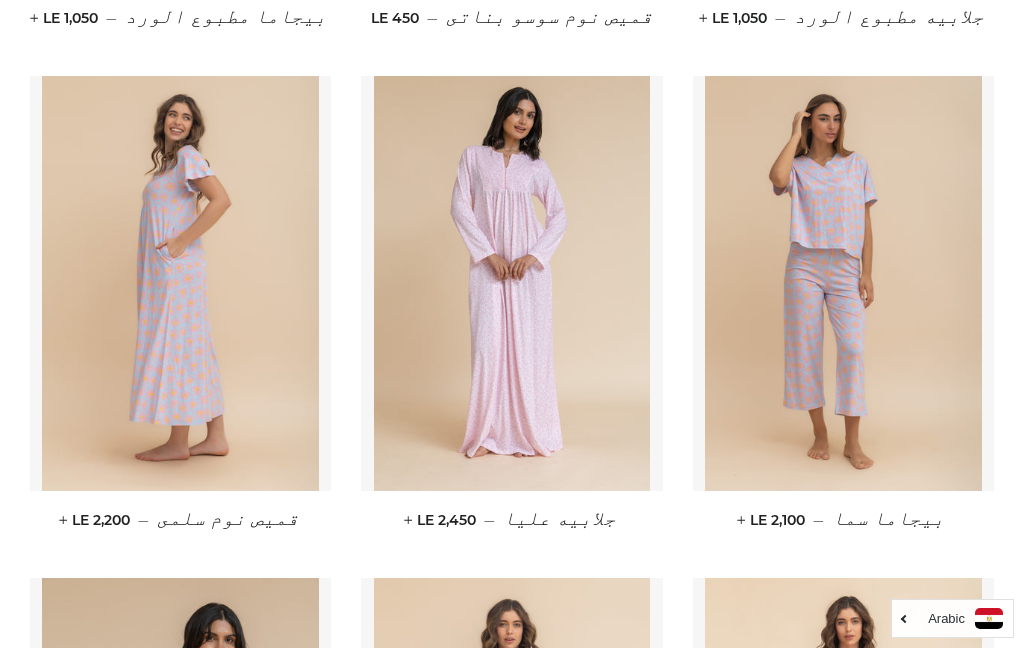click at bounding box center [180, 283] 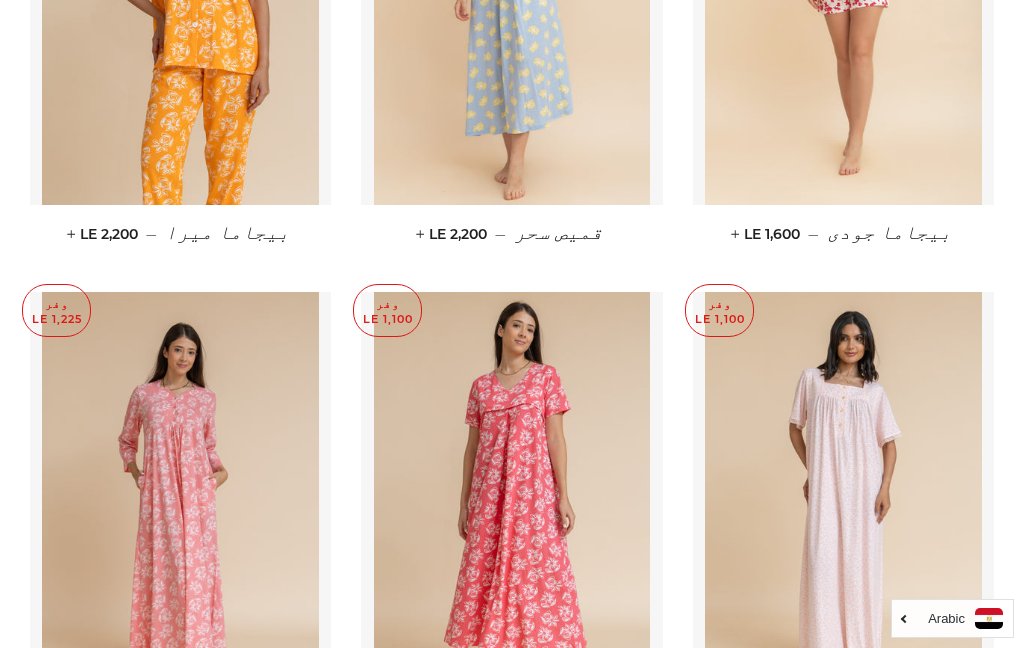 scroll, scrollTop: 4082, scrollLeft: 0, axis: vertical 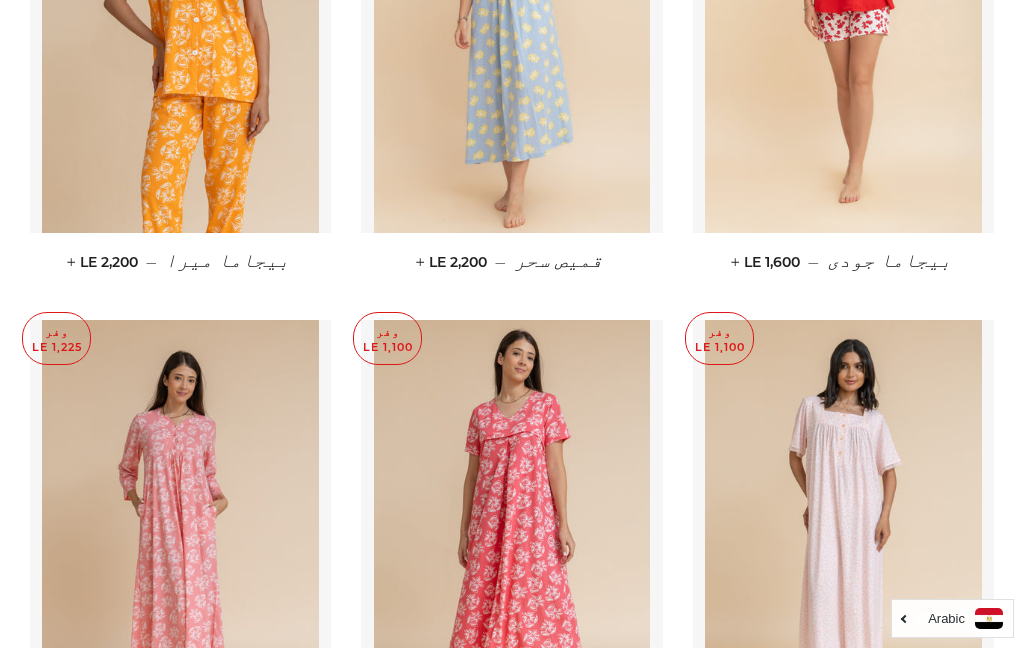 click at bounding box center [512, 25] 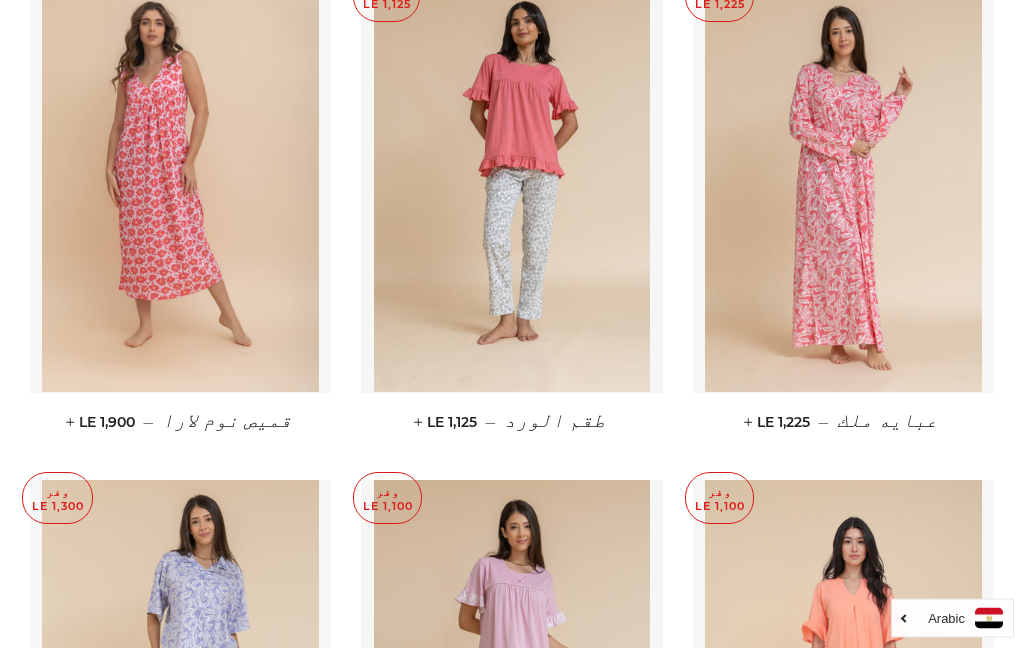 scroll, scrollTop: 6986, scrollLeft: 0, axis: vertical 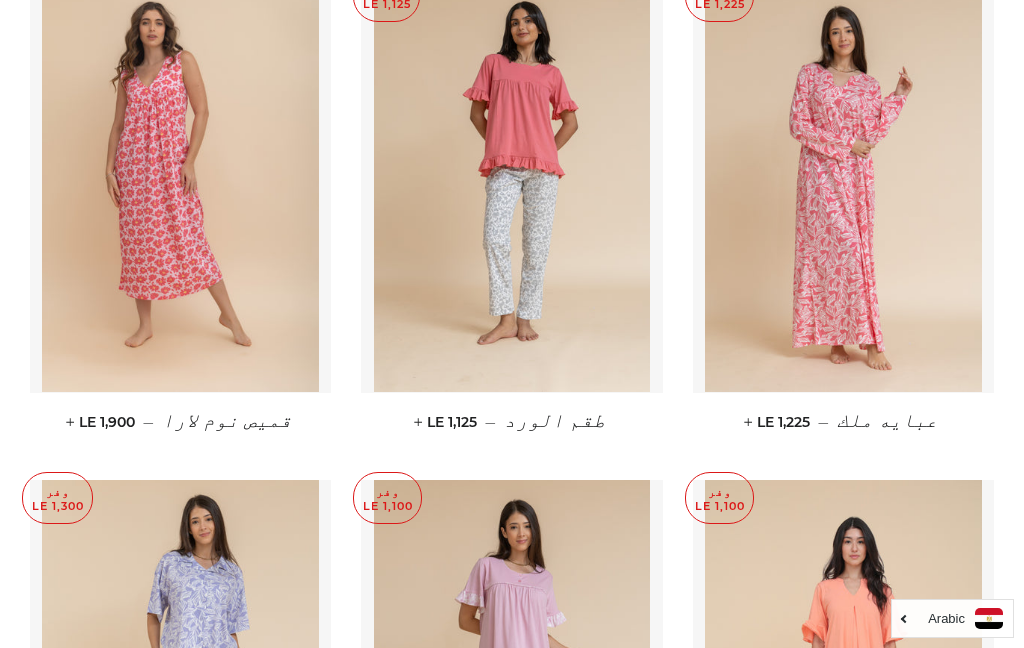 click at bounding box center [180, 185] 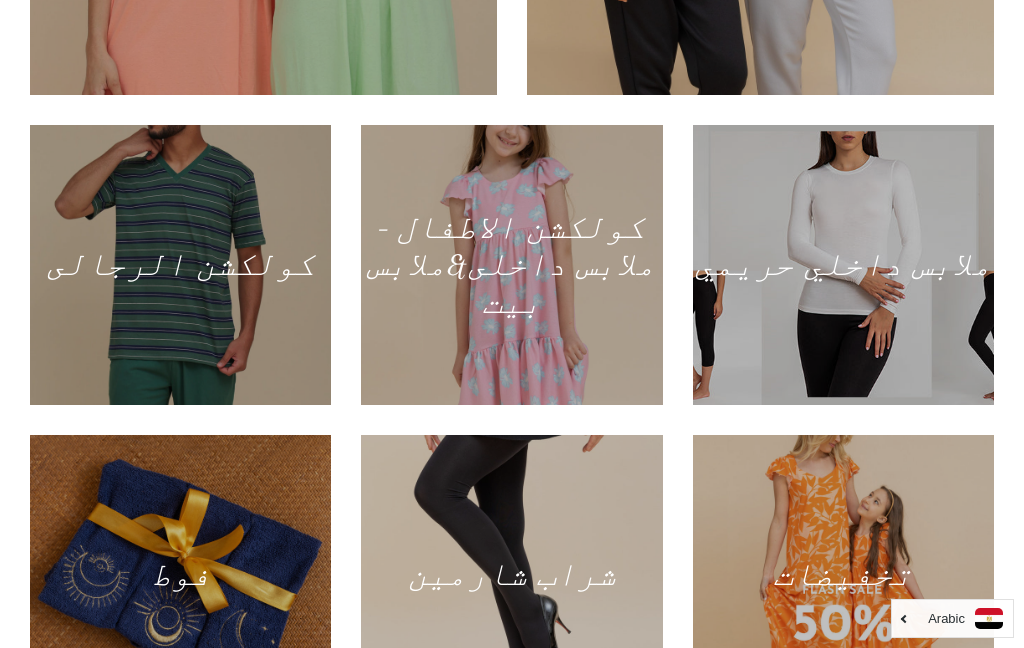 scroll, scrollTop: 1124, scrollLeft: 0, axis: vertical 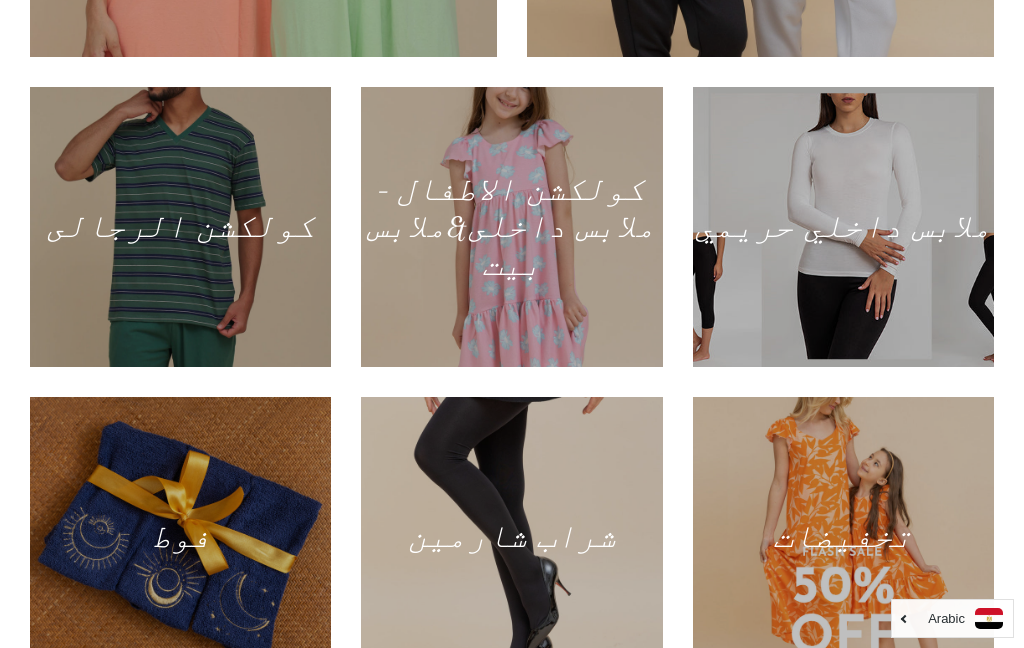 click at bounding box center [843, 537] 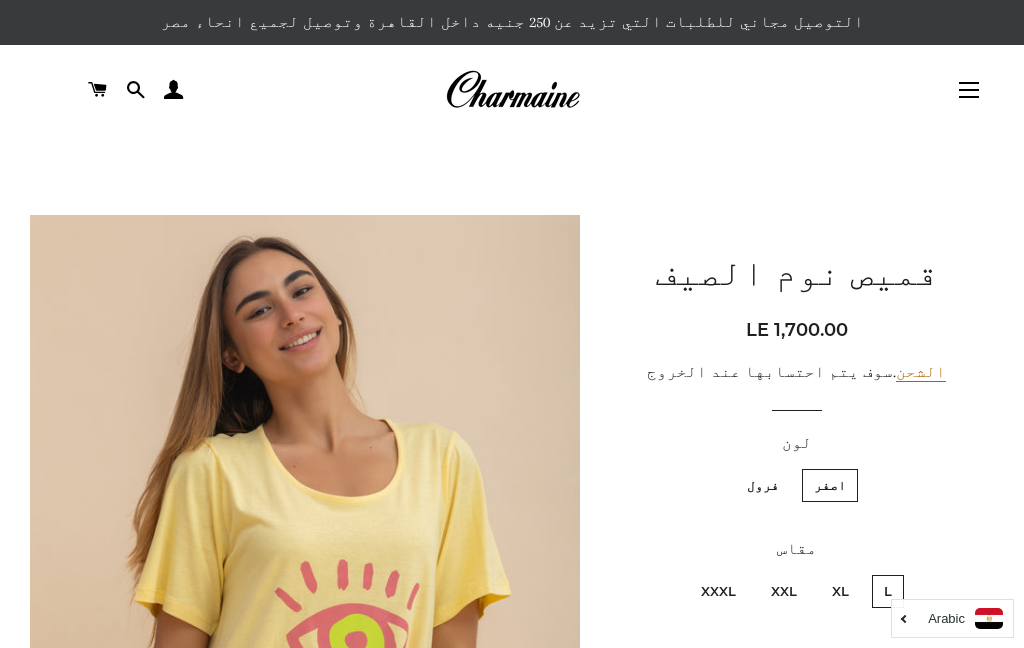 scroll, scrollTop: 98, scrollLeft: 0, axis: vertical 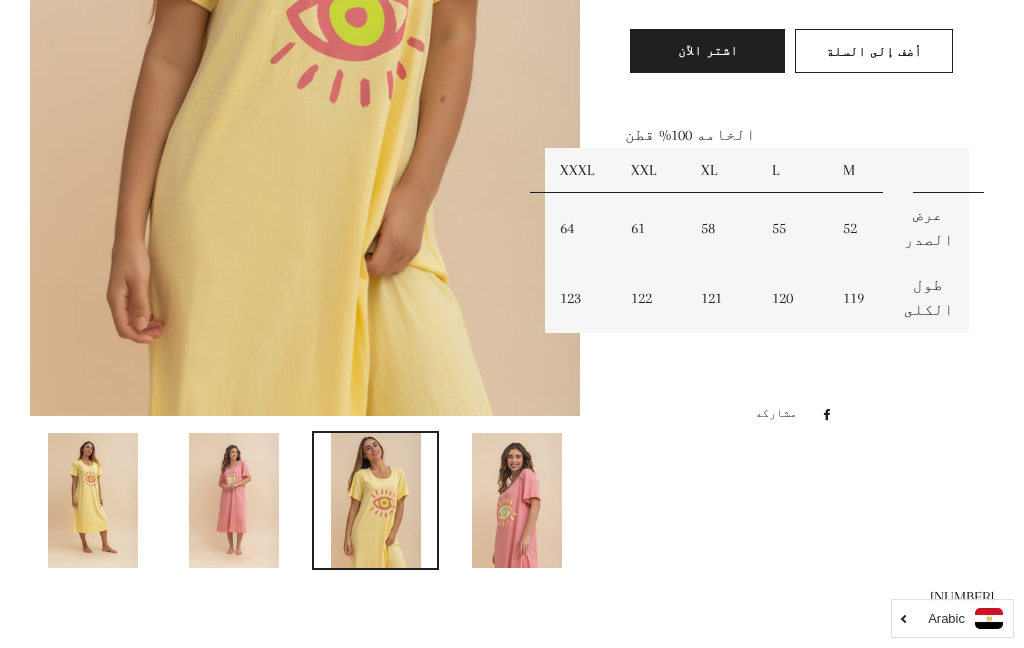 click at bounding box center [517, 500] 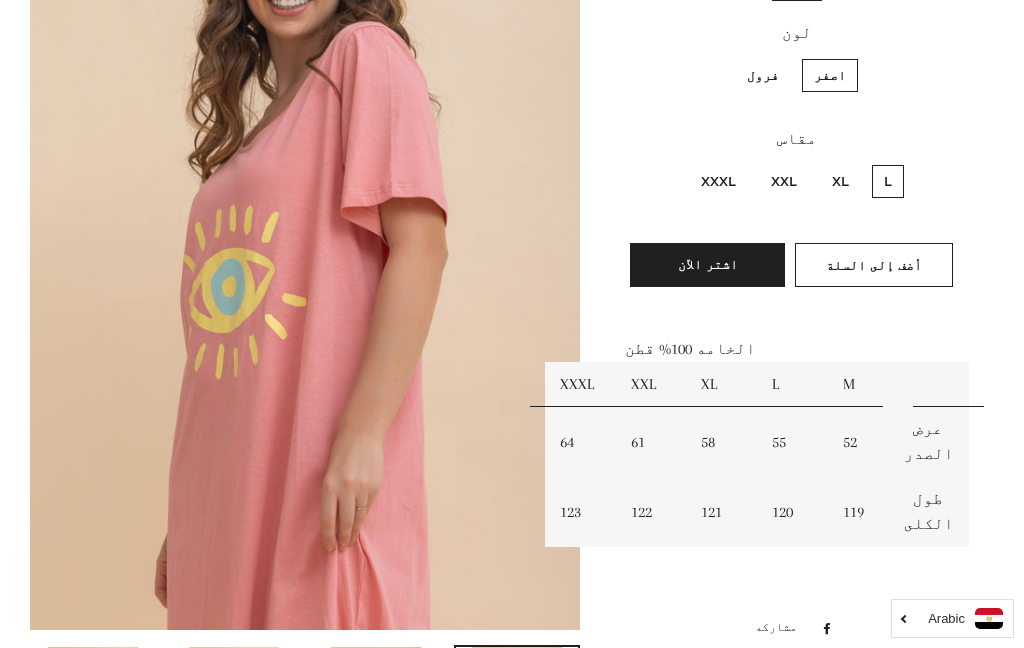 scroll, scrollTop: 359, scrollLeft: 0, axis: vertical 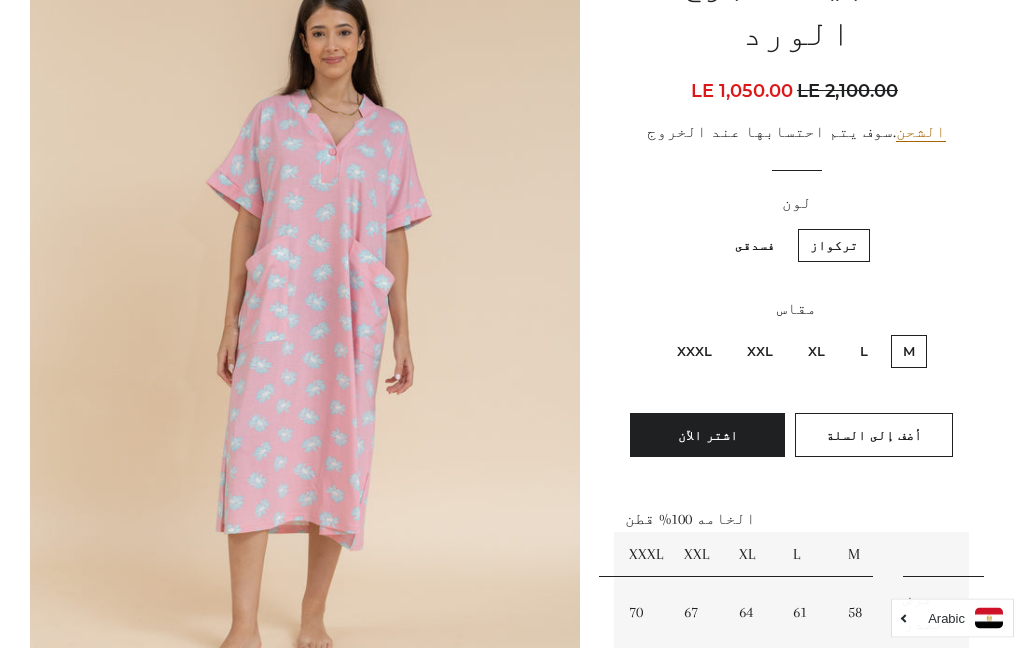 click at bounding box center (305, 338) 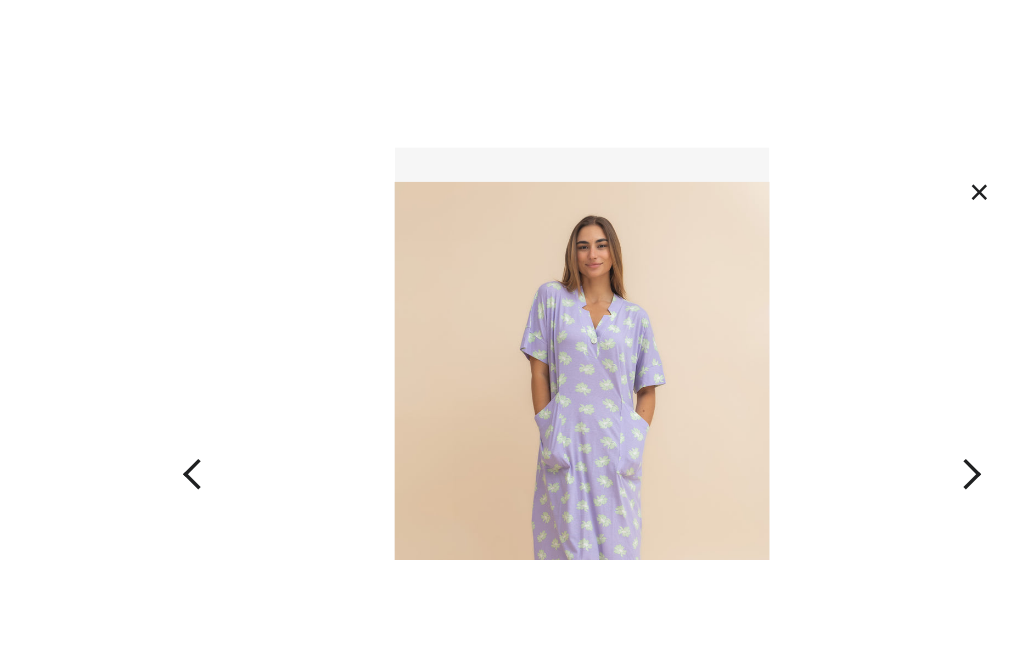 scroll, scrollTop: 220, scrollLeft: 0, axis: vertical 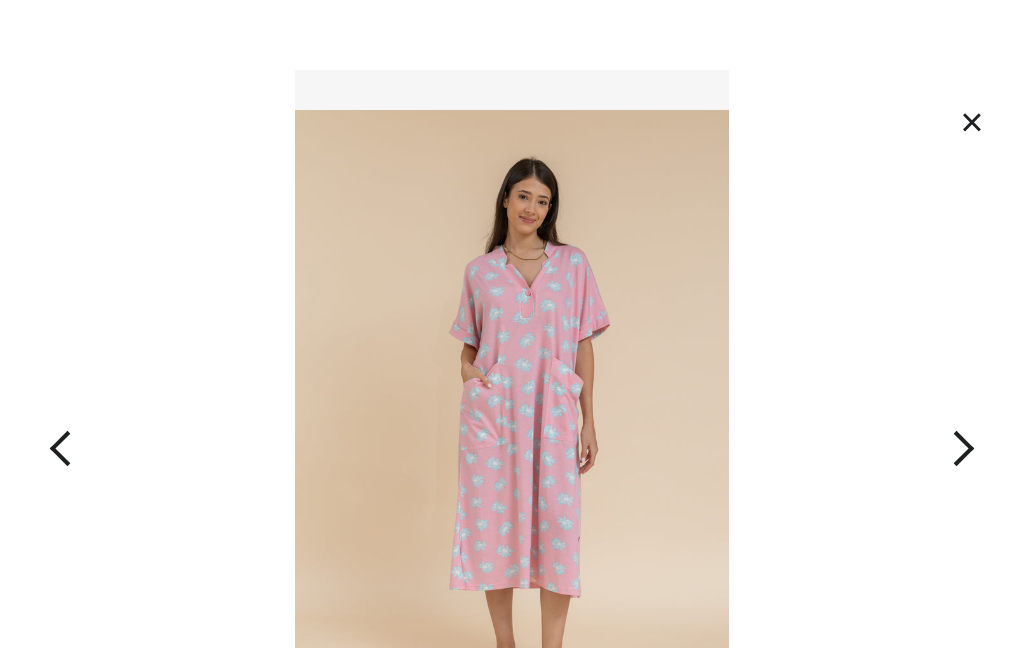 click on "×" at bounding box center [972, 122] 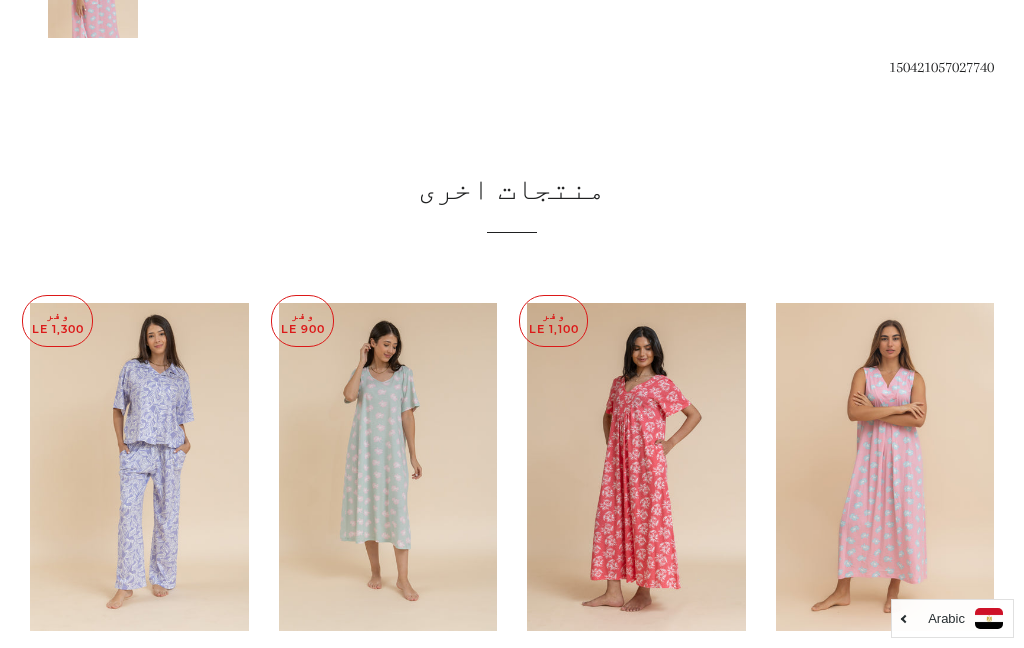scroll, scrollTop: 1322, scrollLeft: 0, axis: vertical 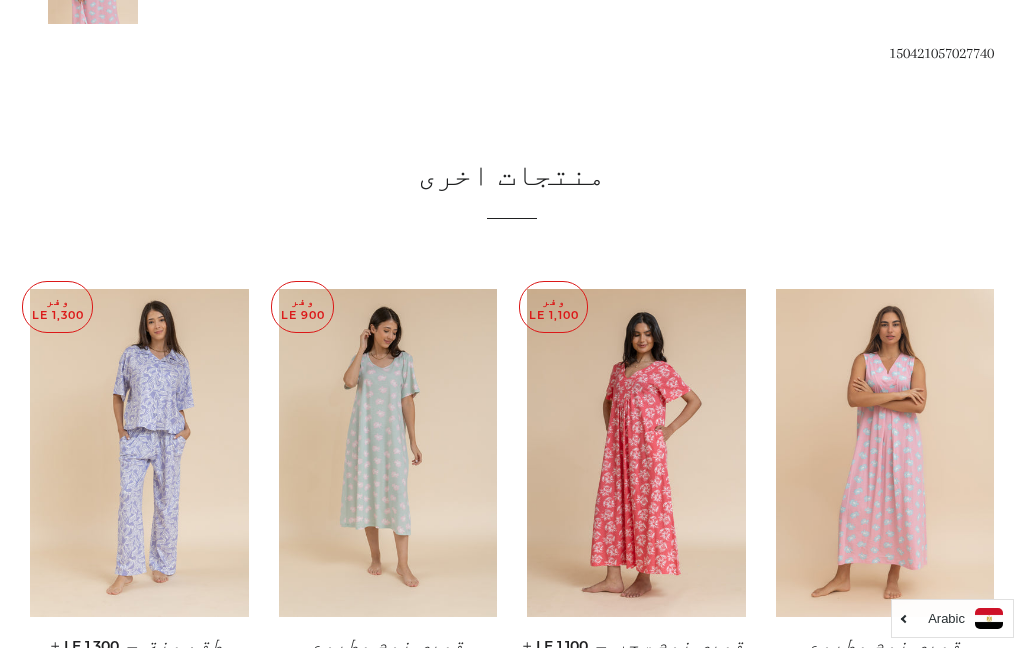 click at bounding box center (388, 453) 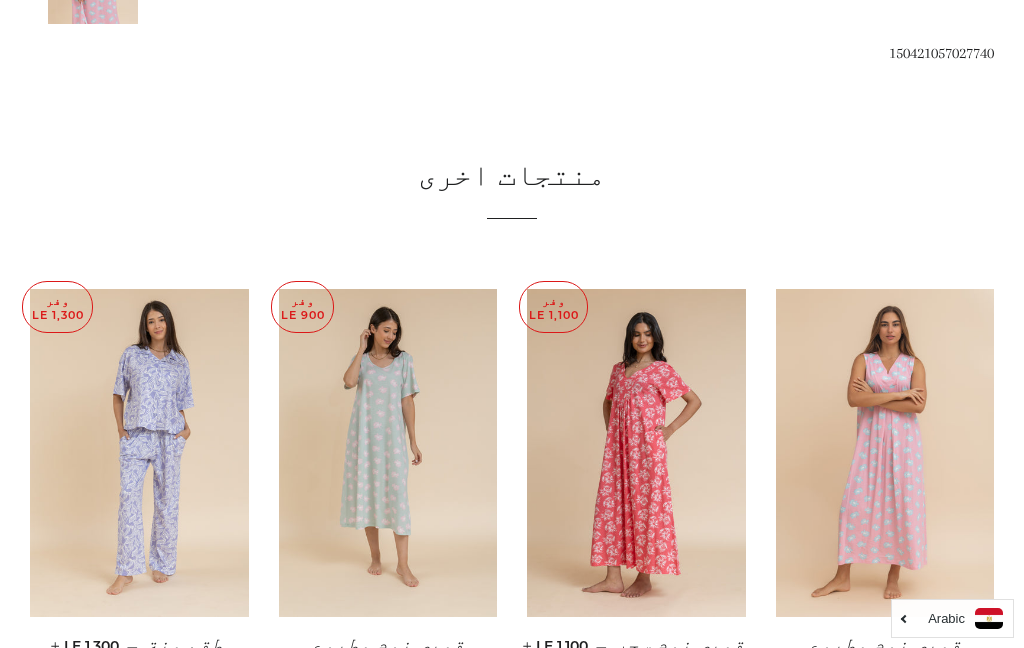 scroll, scrollTop: 1402, scrollLeft: 0, axis: vertical 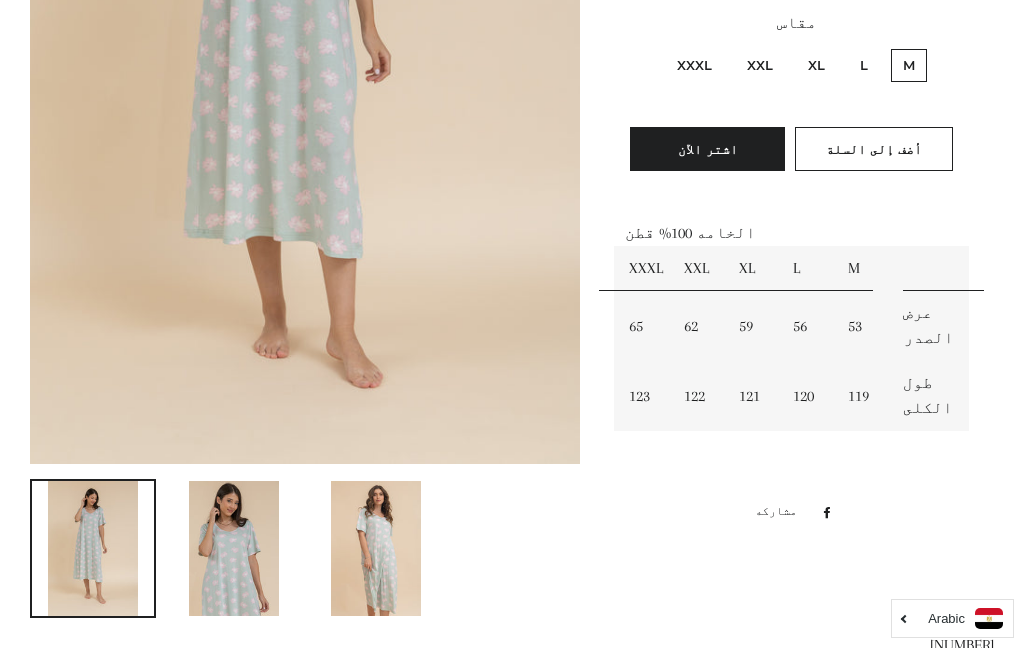 click at bounding box center (376, 548) 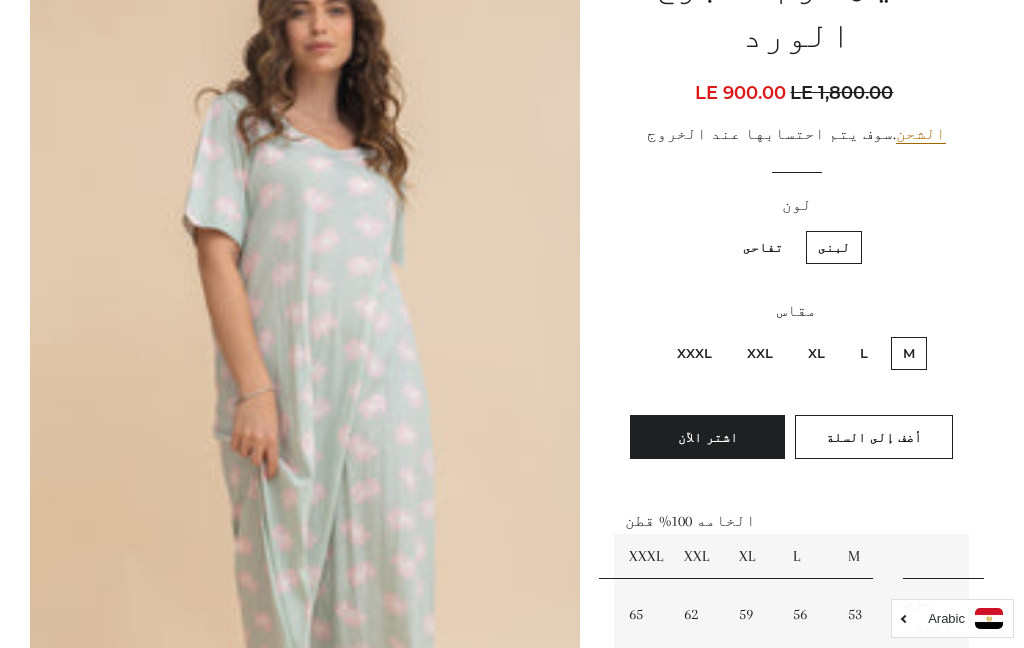 scroll, scrollTop: 277, scrollLeft: 0, axis: vertical 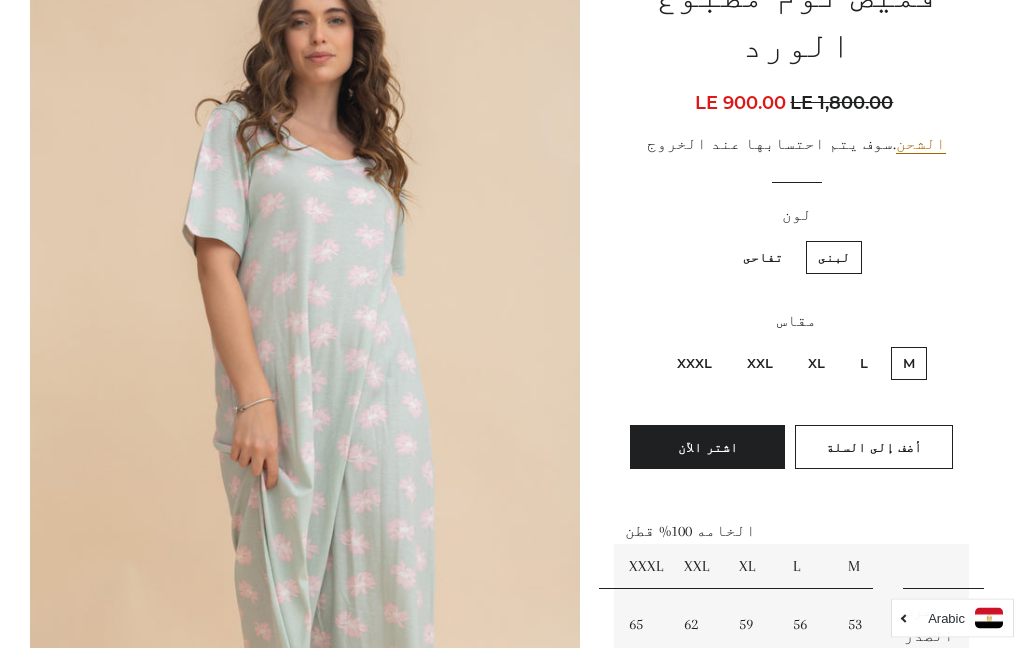 click at bounding box center [305, 350] 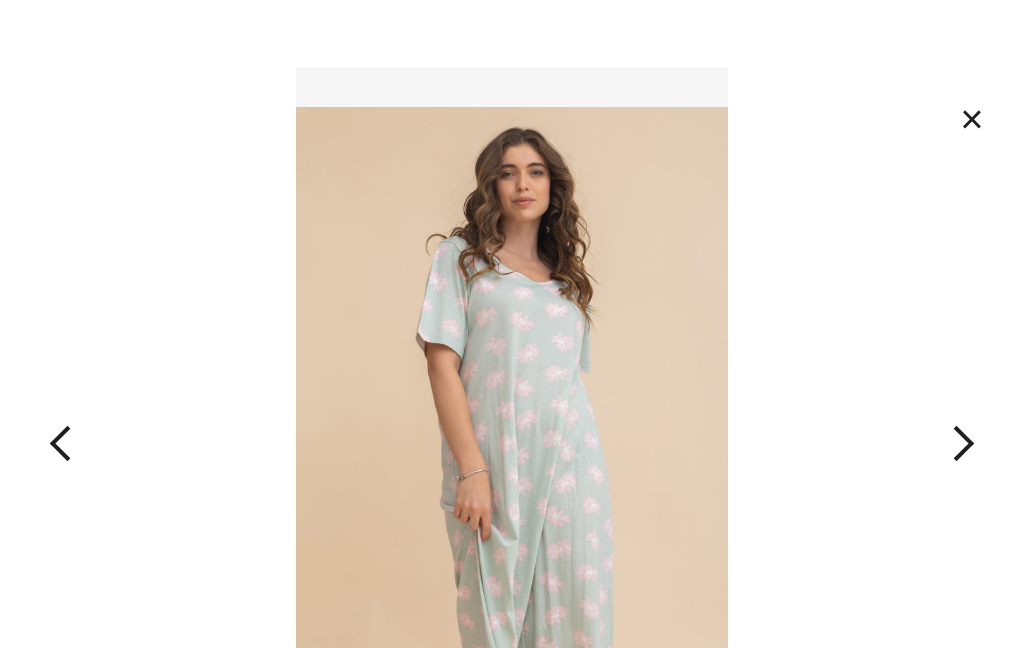 scroll, scrollTop: 233, scrollLeft: 0, axis: vertical 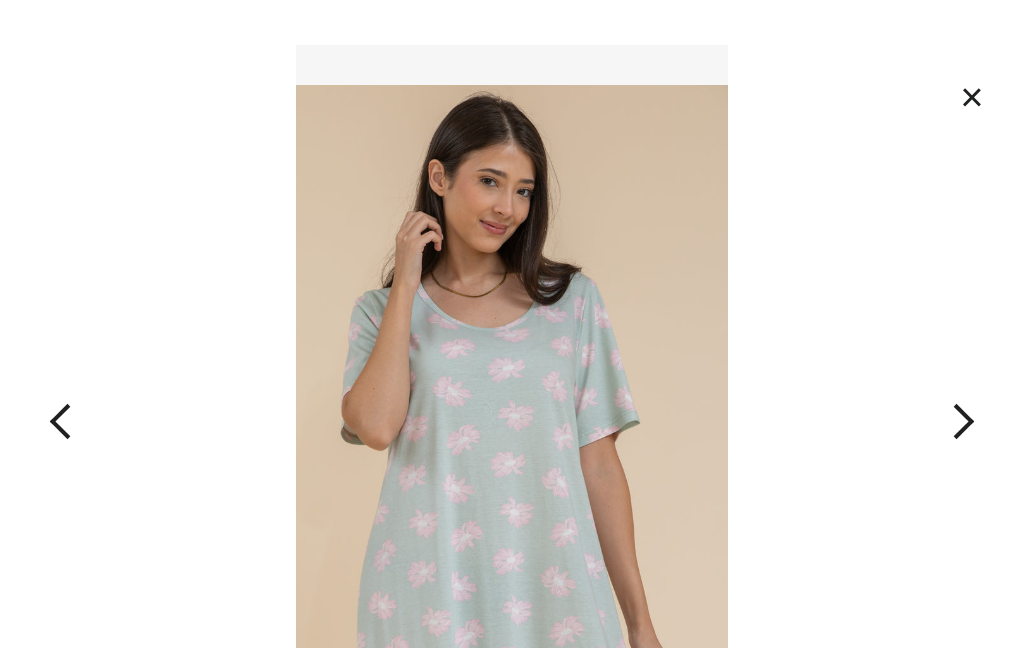 click on "×" at bounding box center (972, 97) 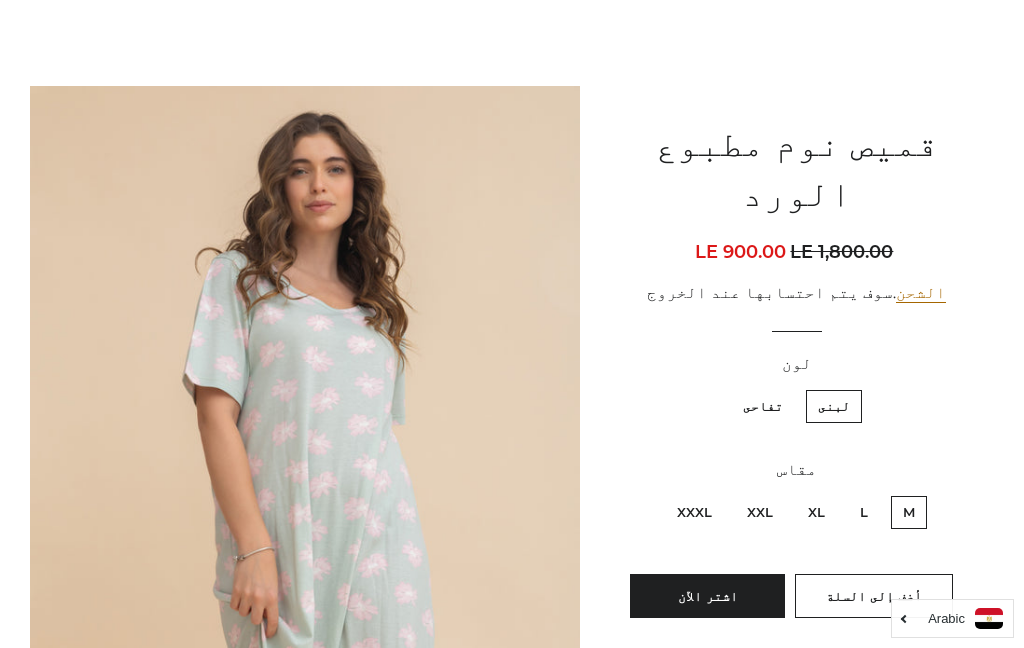 scroll, scrollTop: 0, scrollLeft: 0, axis: both 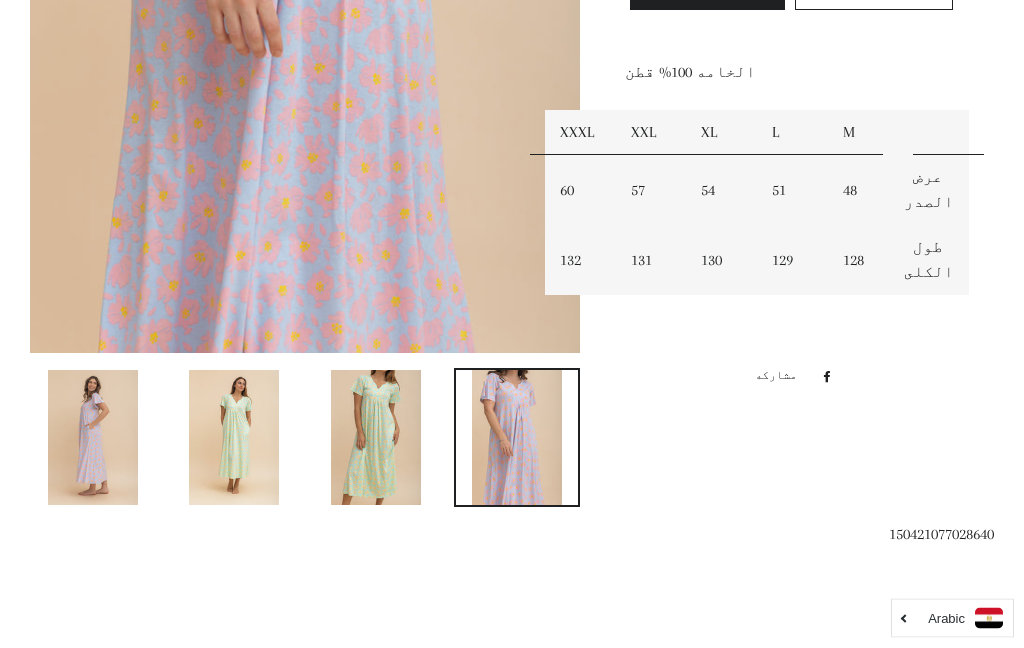 click at bounding box center (376, 438) 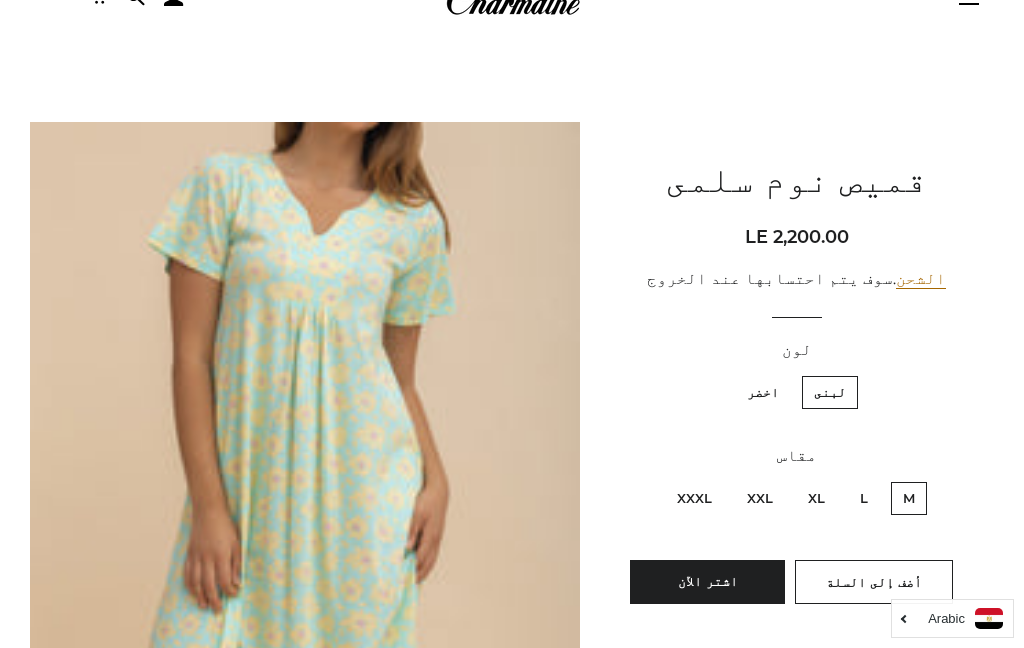 scroll, scrollTop: 58, scrollLeft: 0, axis: vertical 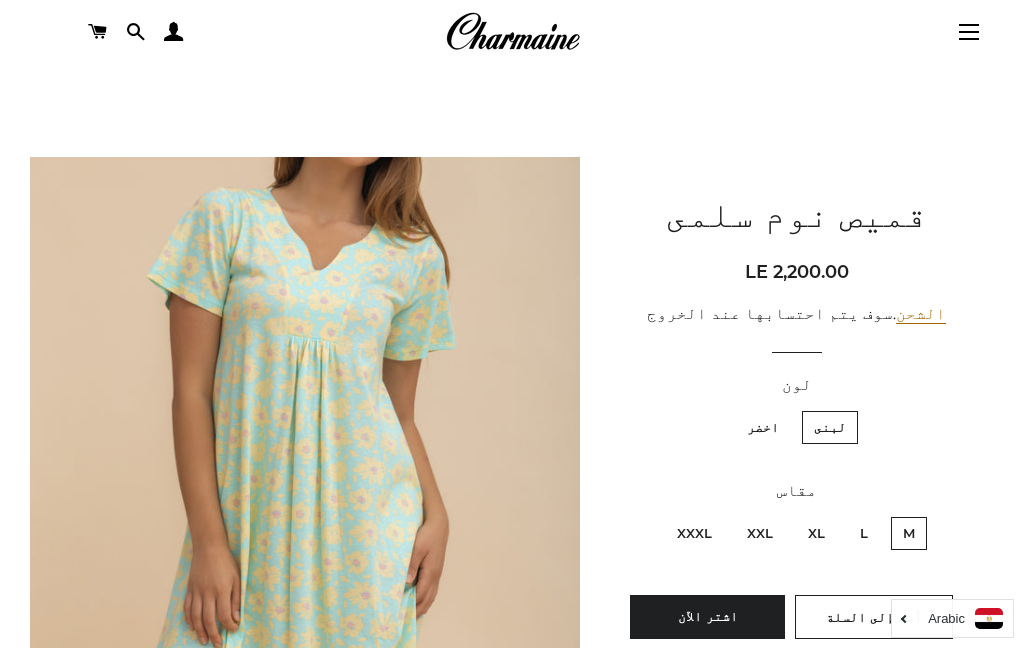 click at bounding box center (305, 569) 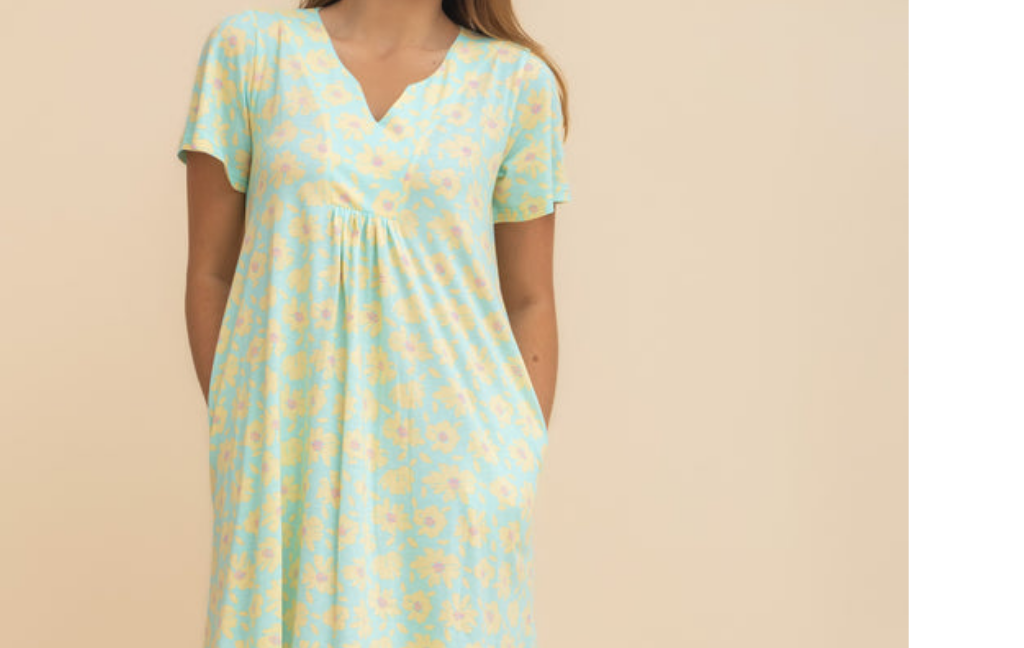 scroll, scrollTop: 0, scrollLeft: 0, axis: both 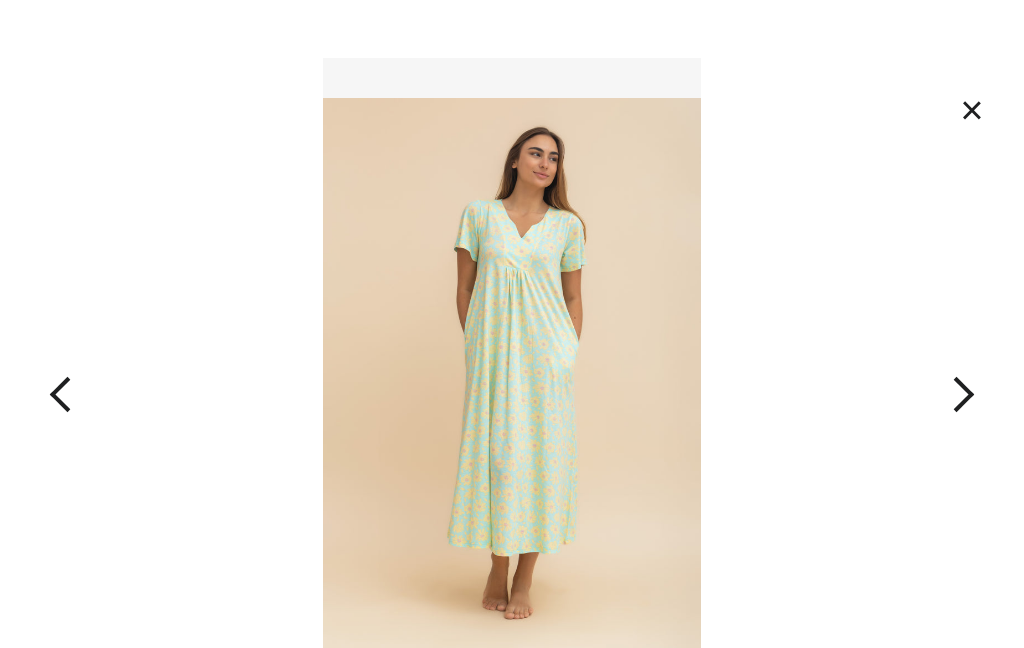 click on "×" at bounding box center (972, 110) 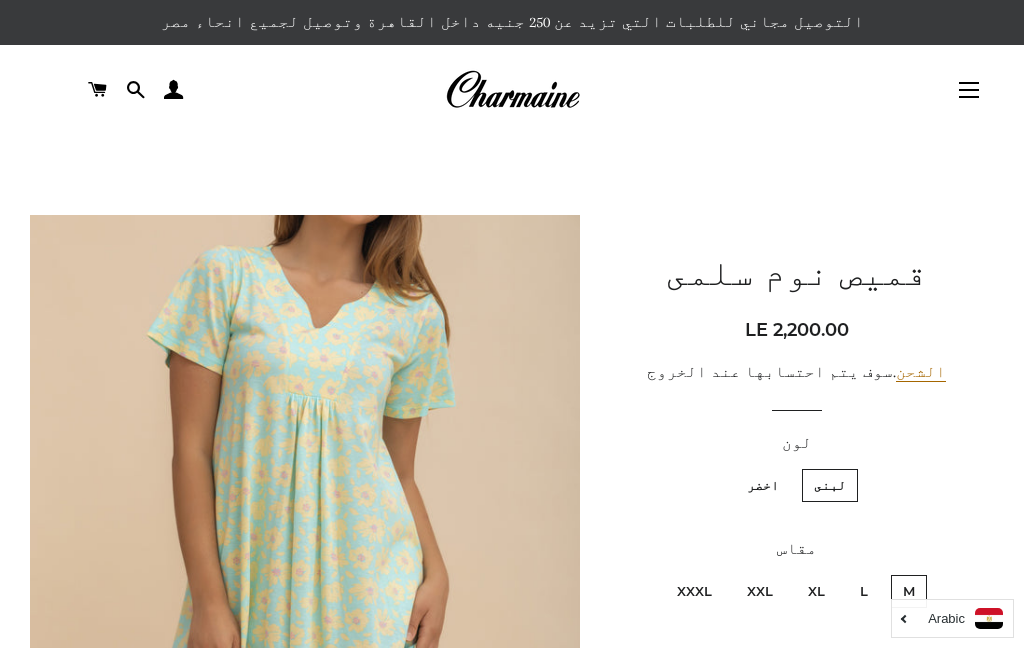 scroll, scrollTop: 214, scrollLeft: 0, axis: vertical 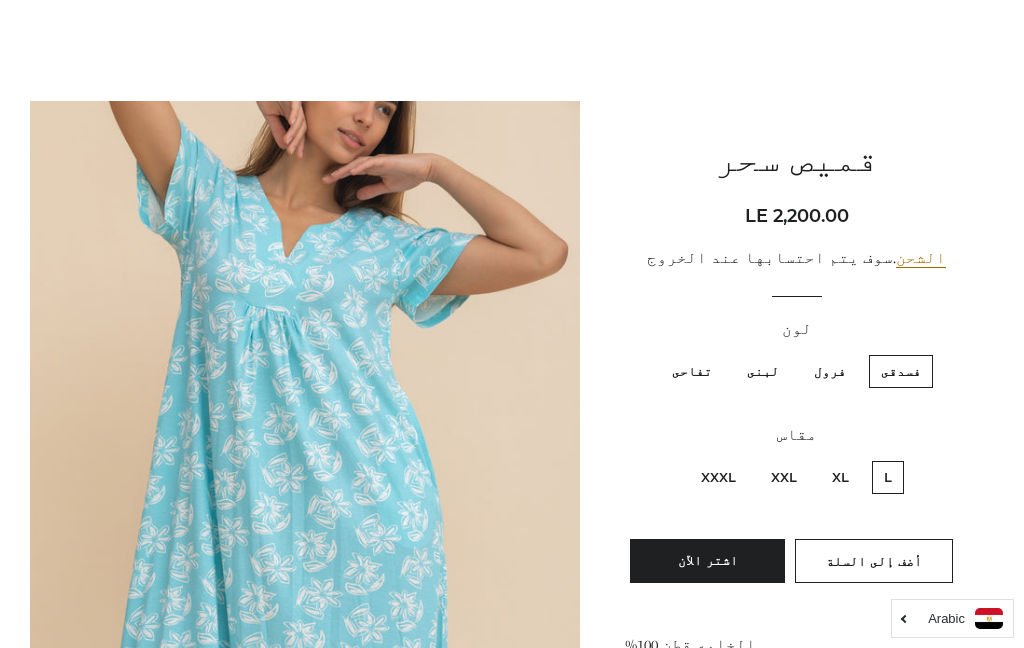 click at bounding box center [305, 513] 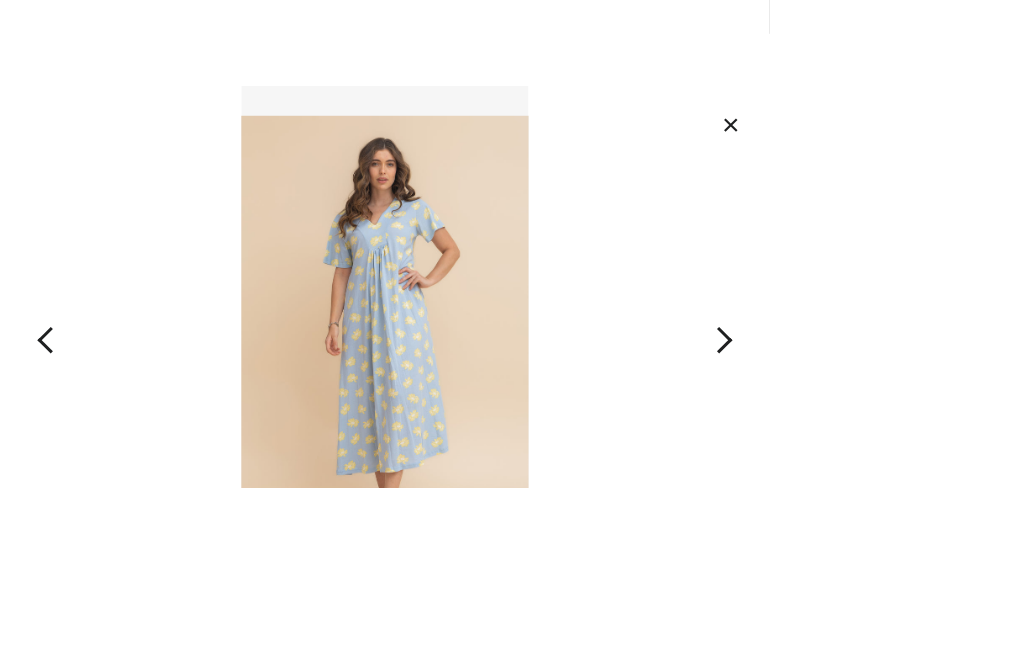 scroll, scrollTop: 98, scrollLeft: 0, axis: vertical 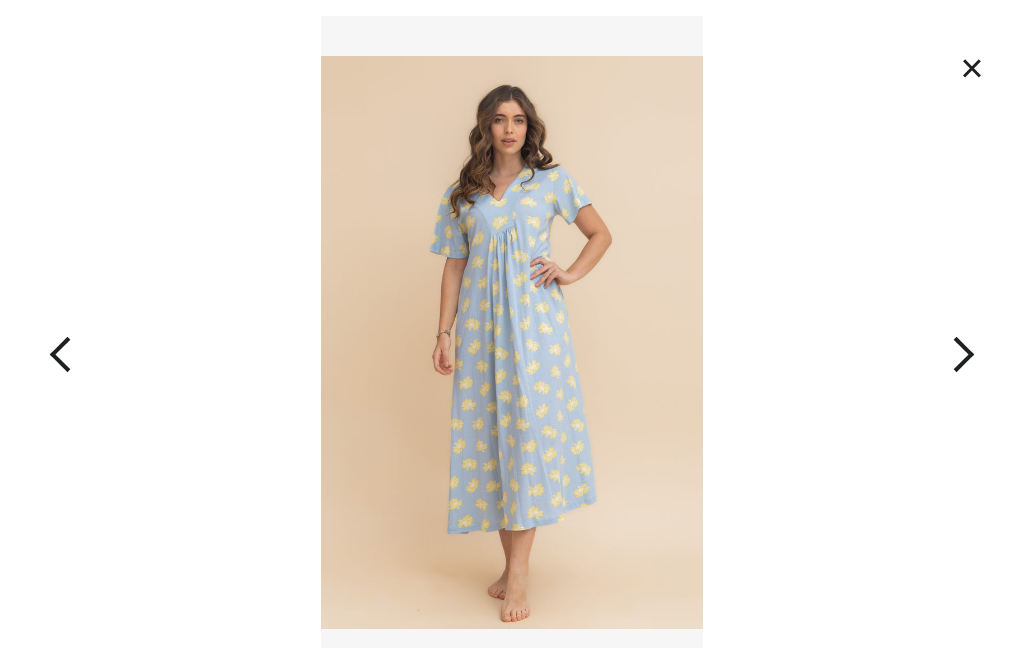 click on "×" at bounding box center [972, 68] 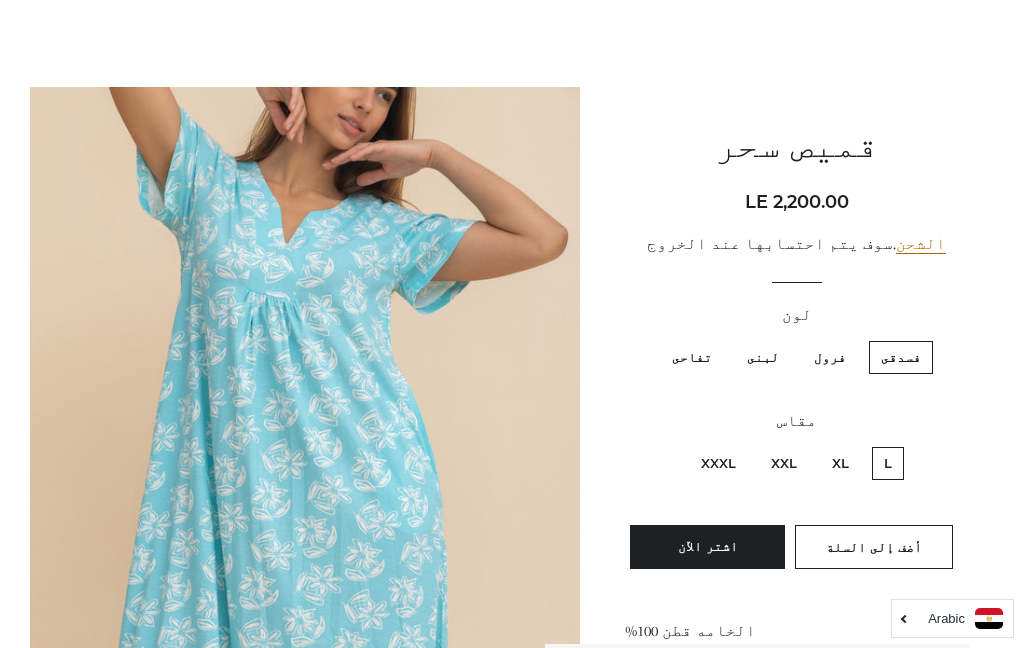 scroll, scrollTop: 0, scrollLeft: 0, axis: both 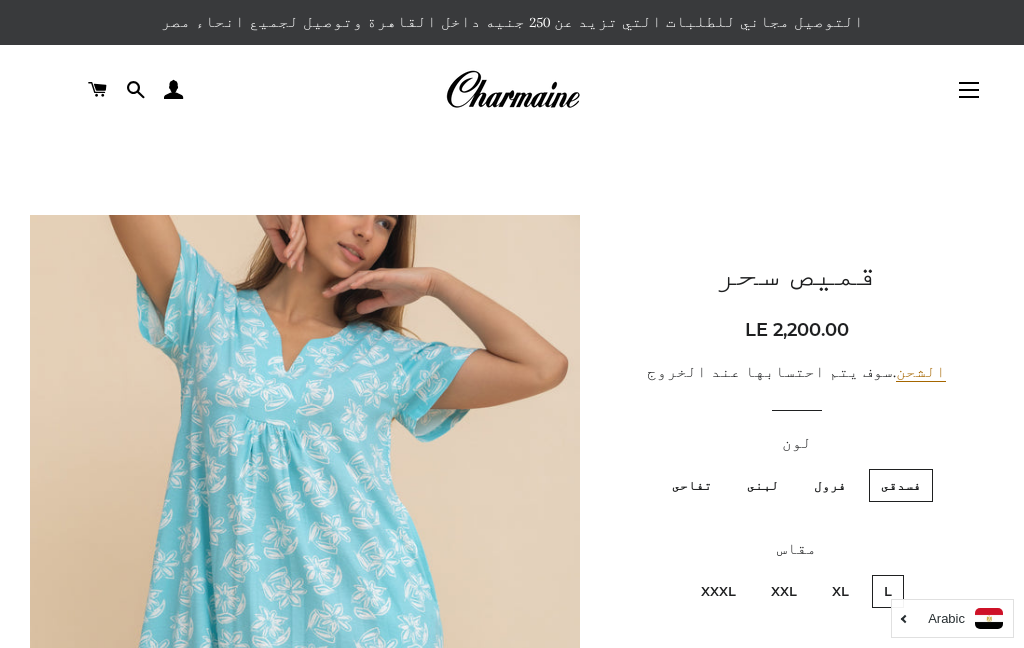 click on "تفاحى" at bounding box center (692, 485) 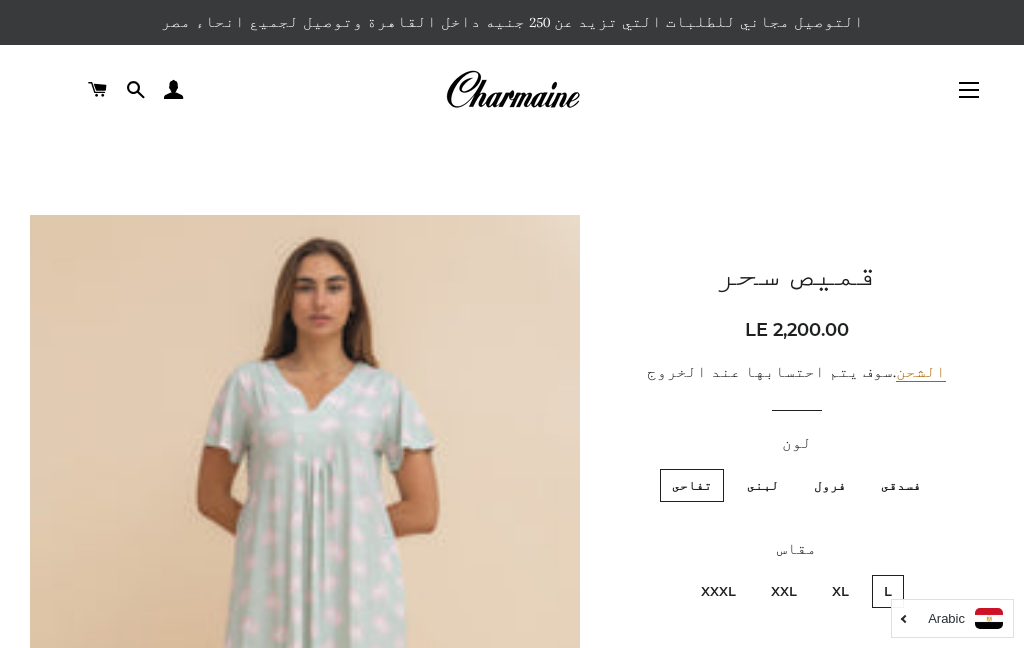 scroll, scrollTop: 55, scrollLeft: 0, axis: vertical 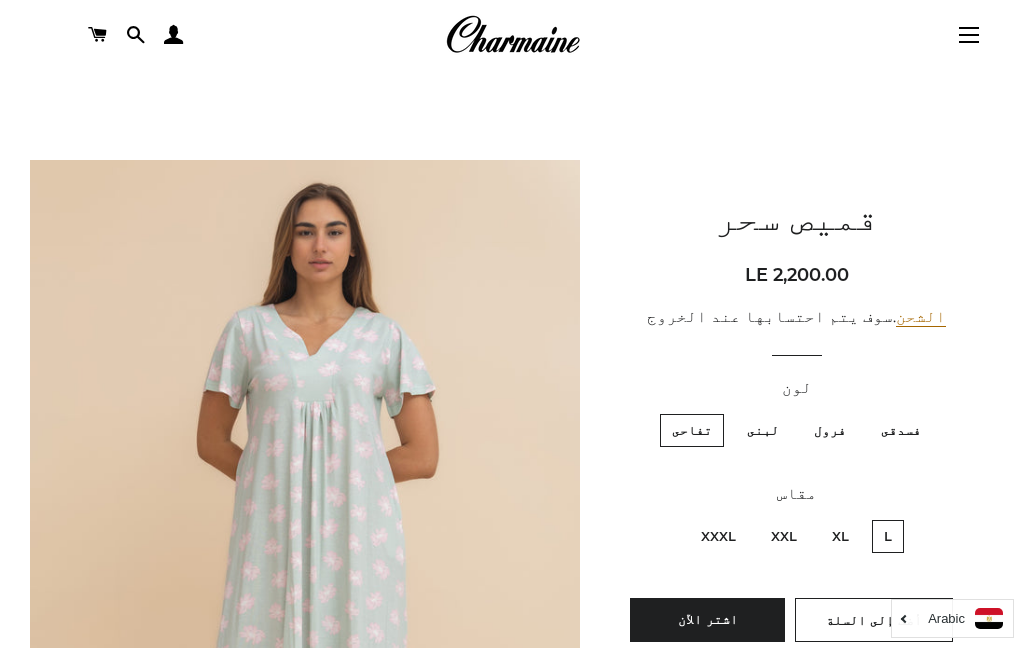 click on "لبنى" at bounding box center [763, 430] 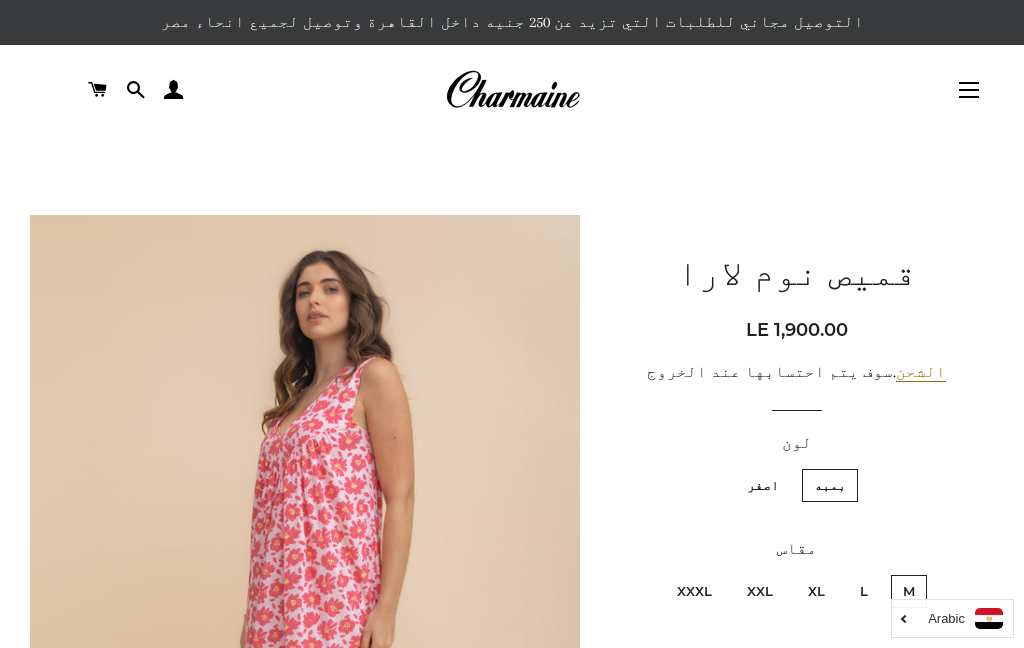 scroll, scrollTop: 37, scrollLeft: 0, axis: vertical 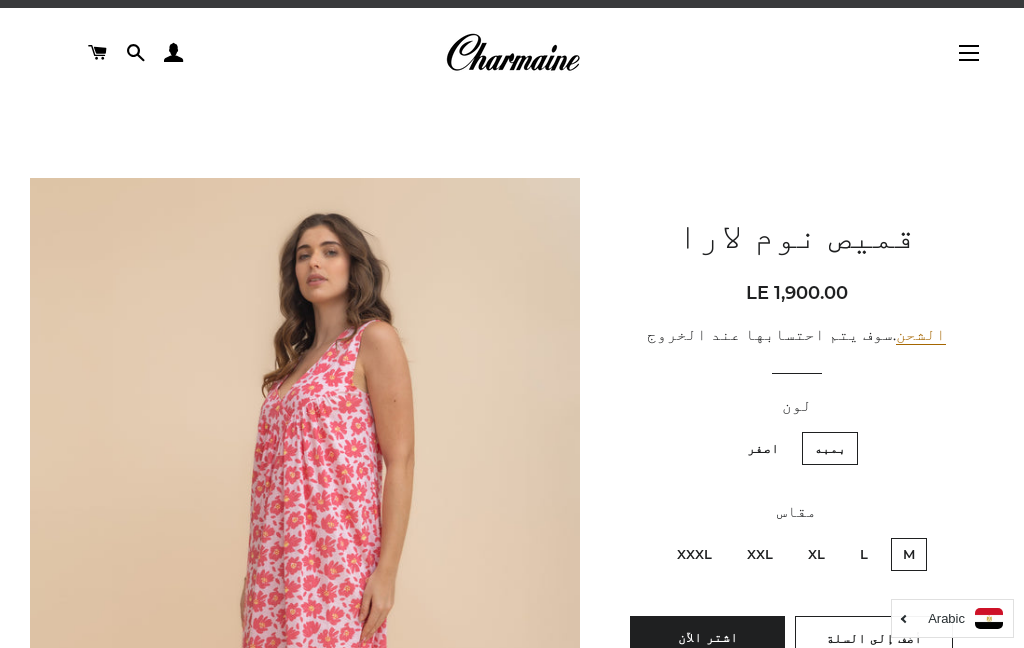 click at bounding box center (305, 590) 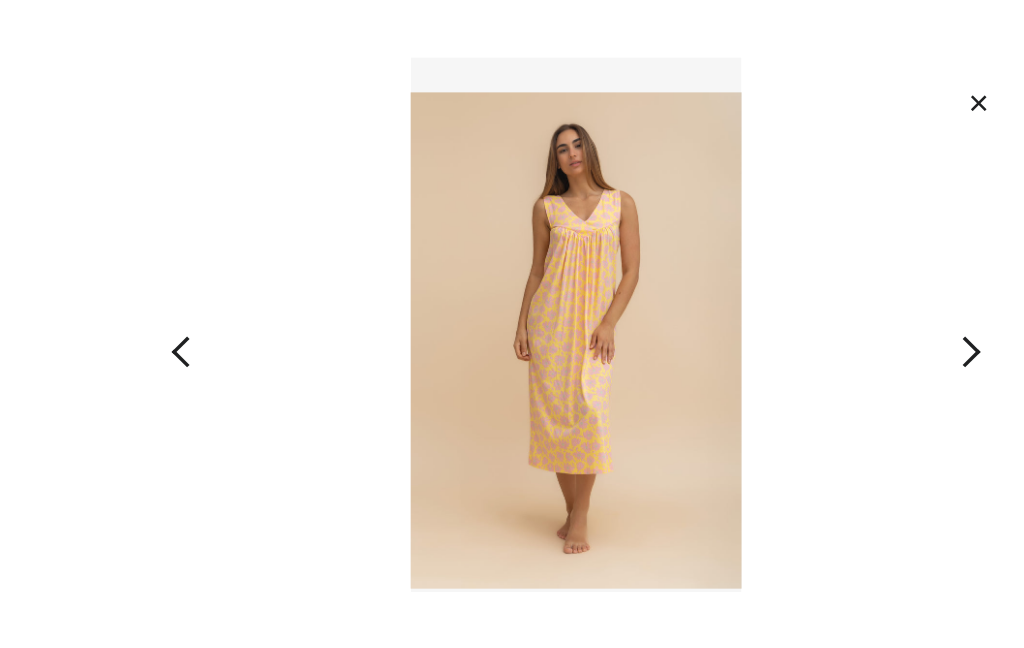 scroll, scrollTop: 34, scrollLeft: 0, axis: vertical 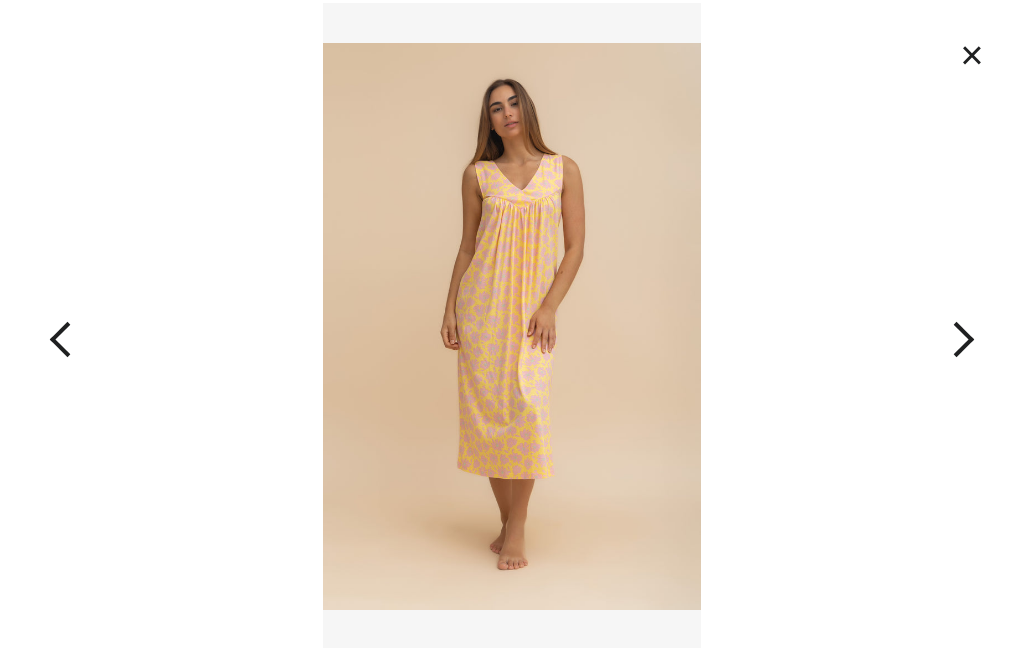 click on "×" at bounding box center (972, 55) 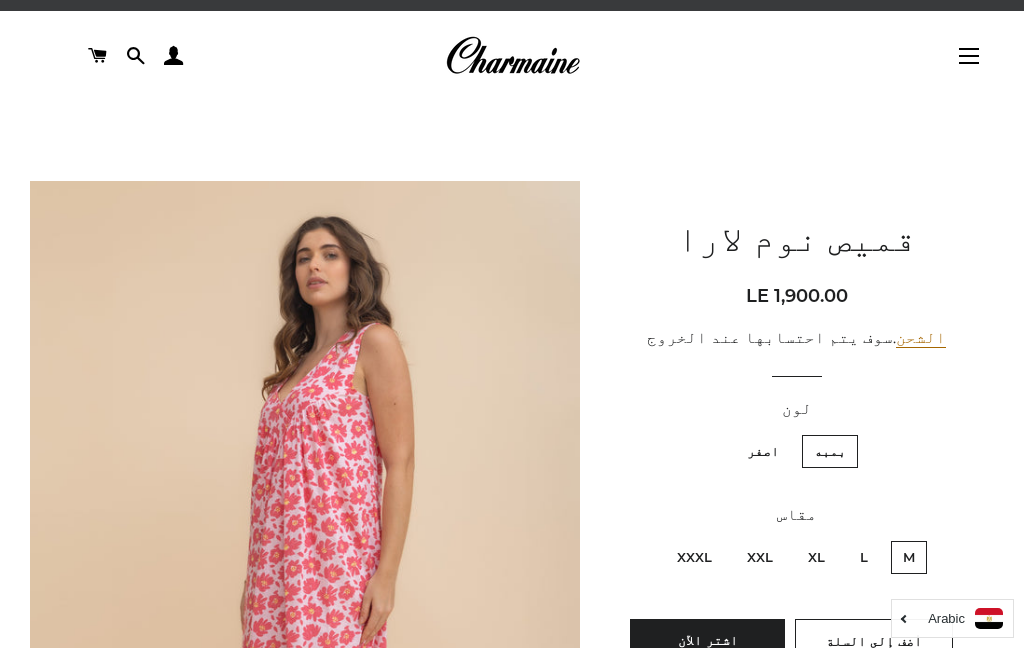 scroll, scrollTop: 214, scrollLeft: 0, axis: vertical 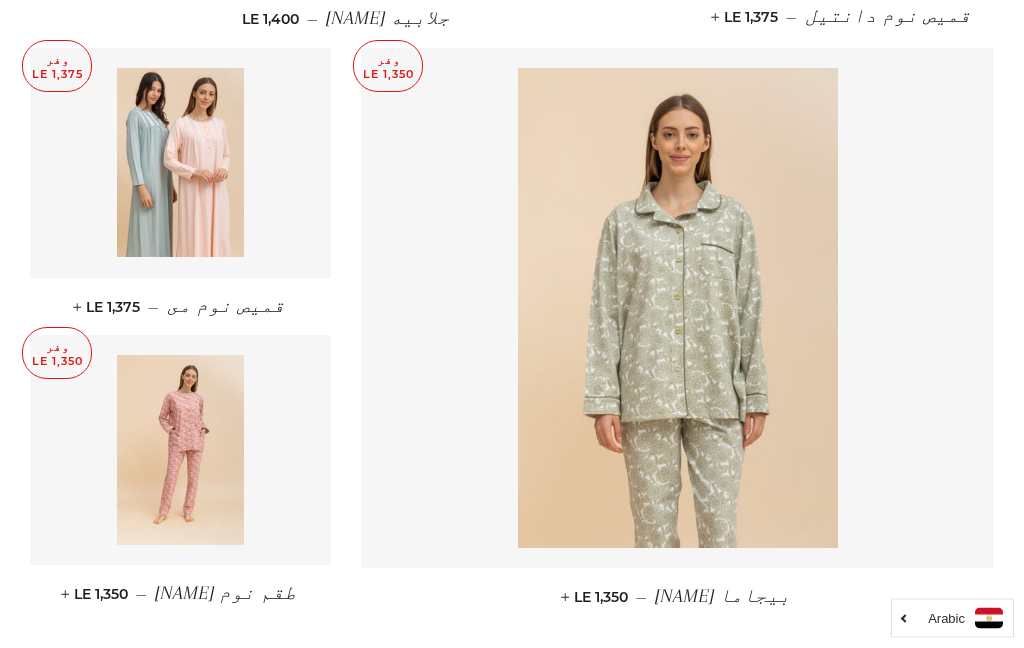 click on "2" at bounding box center (555, 689) 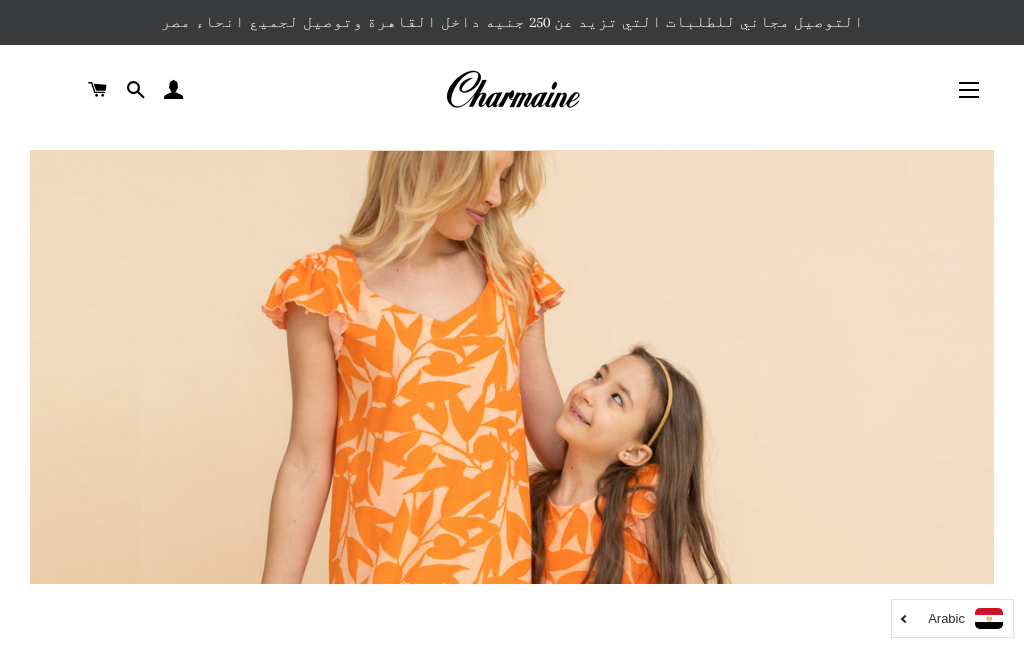 scroll, scrollTop: 0, scrollLeft: 0, axis: both 